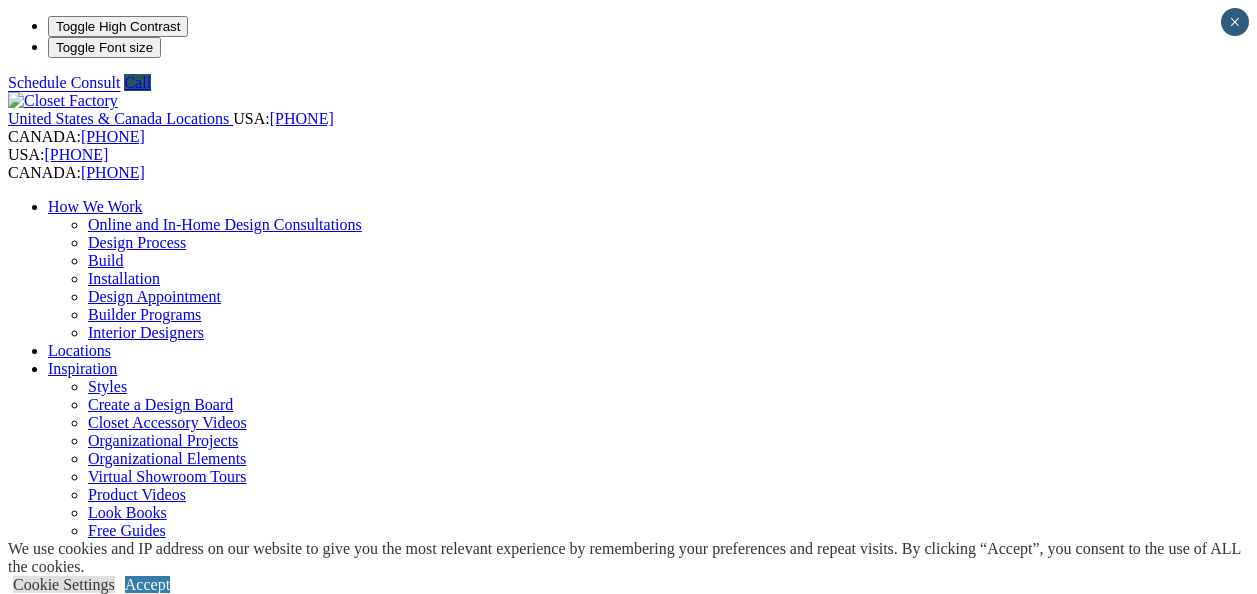scroll, scrollTop: 0, scrollLeft: 0, axis: both 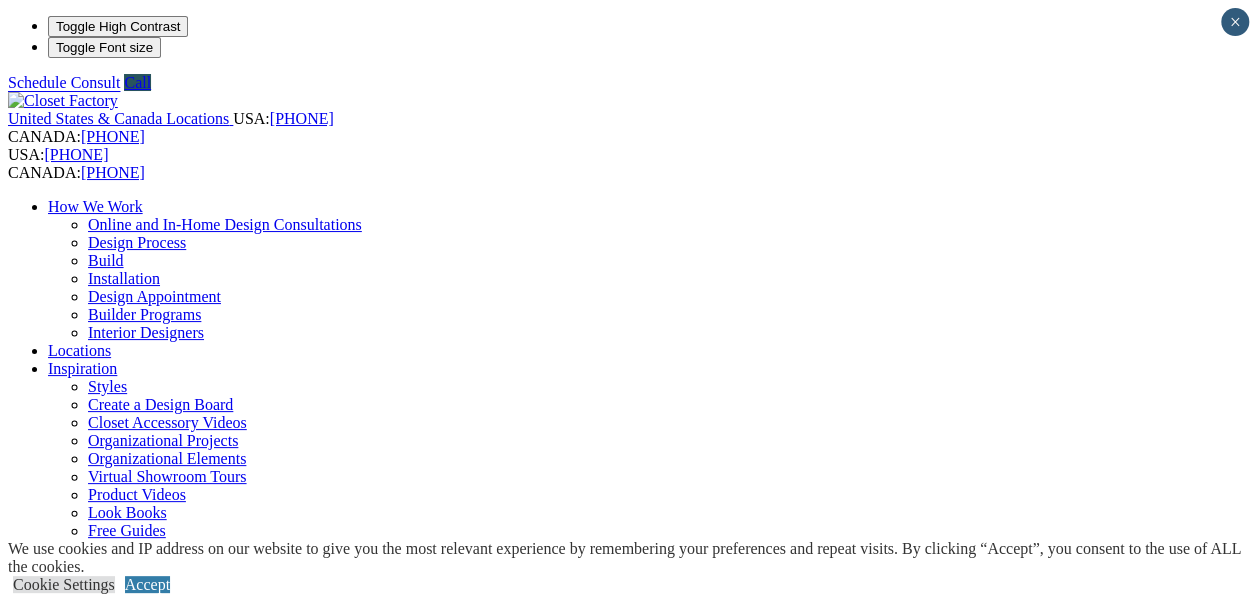 click on "Home Office" at bounding box center (90, 994) 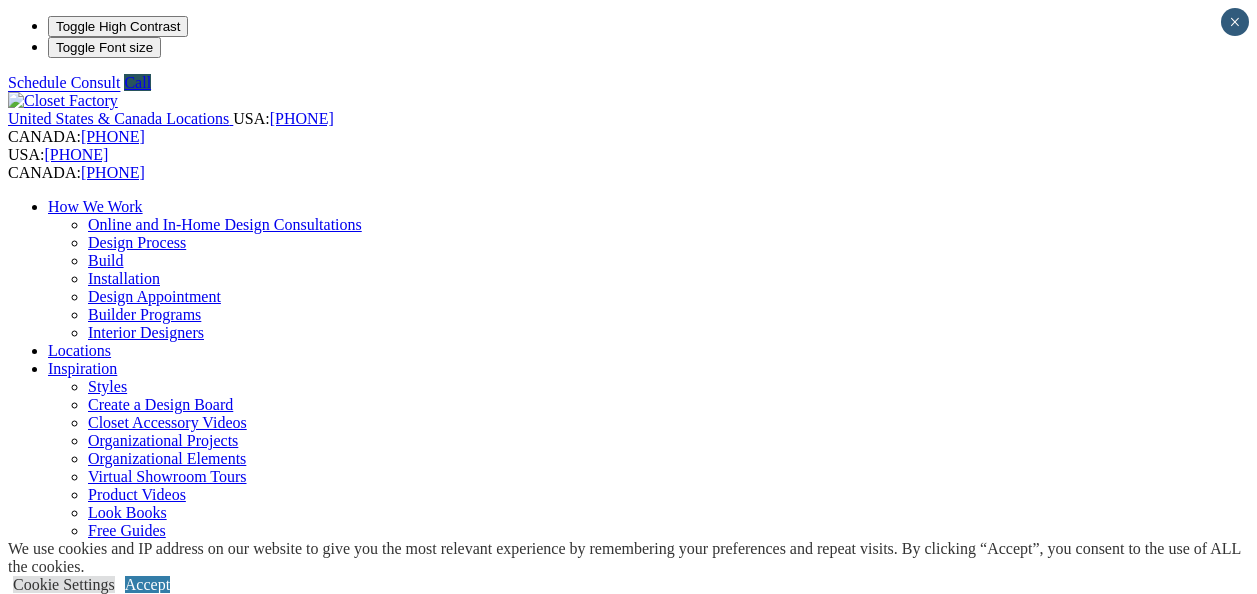 scroll, scrollTop: 0, scrollLeft: 0, axis: both 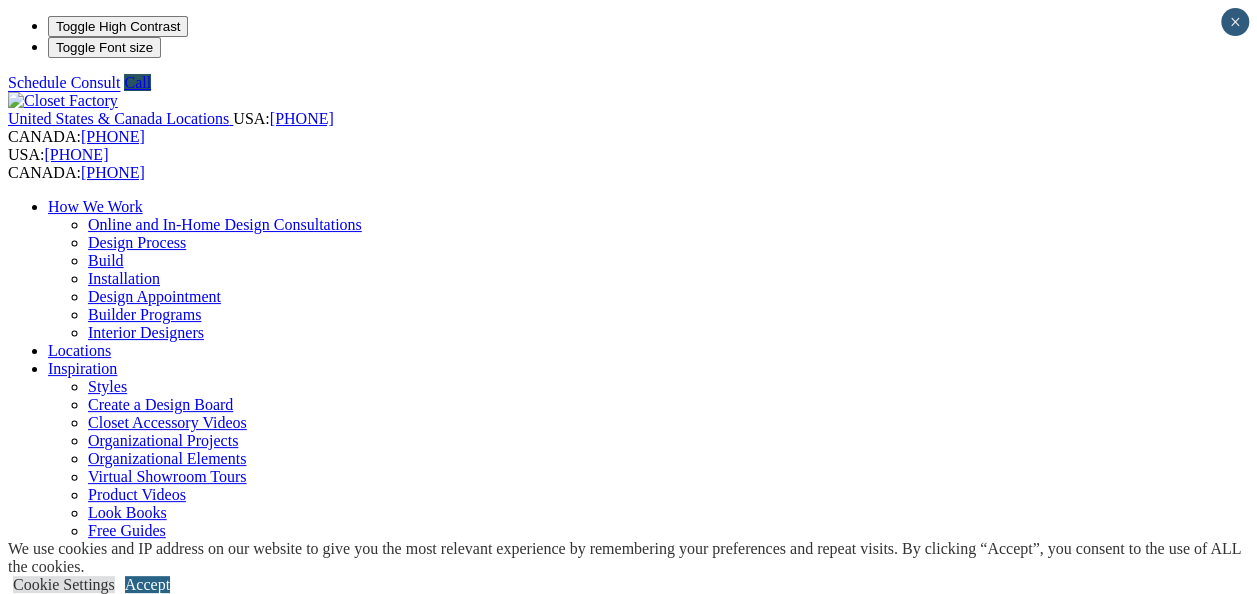 click on "Accept" at bounding box center [147, 584] 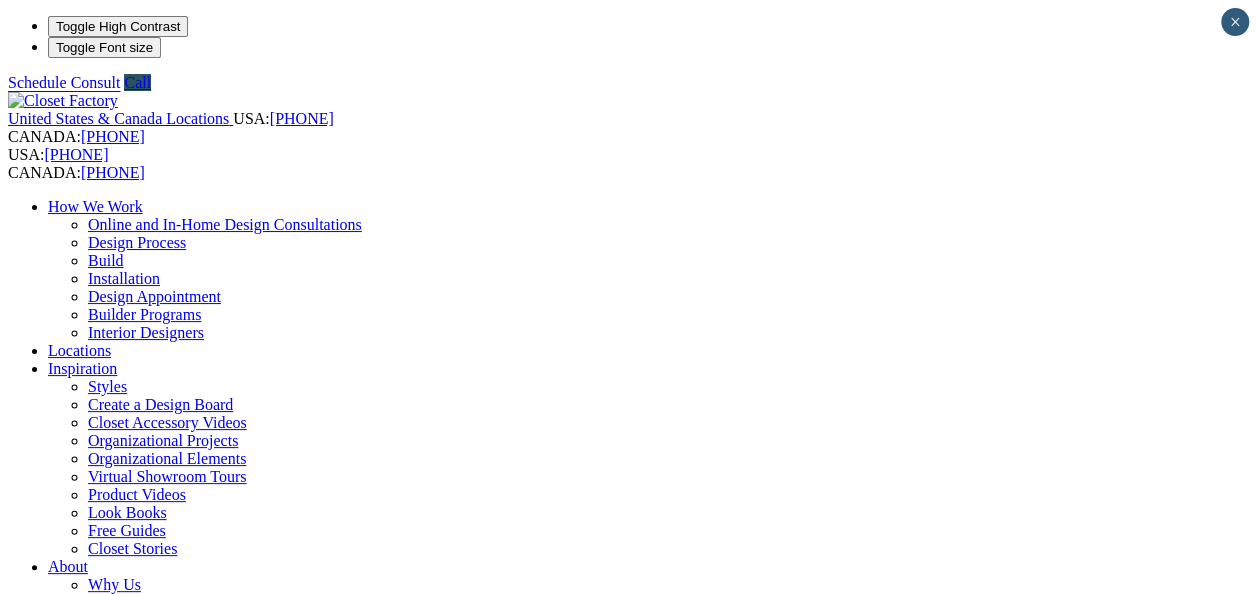 click on "Previous Slide" at bounding box center (628, 2398) 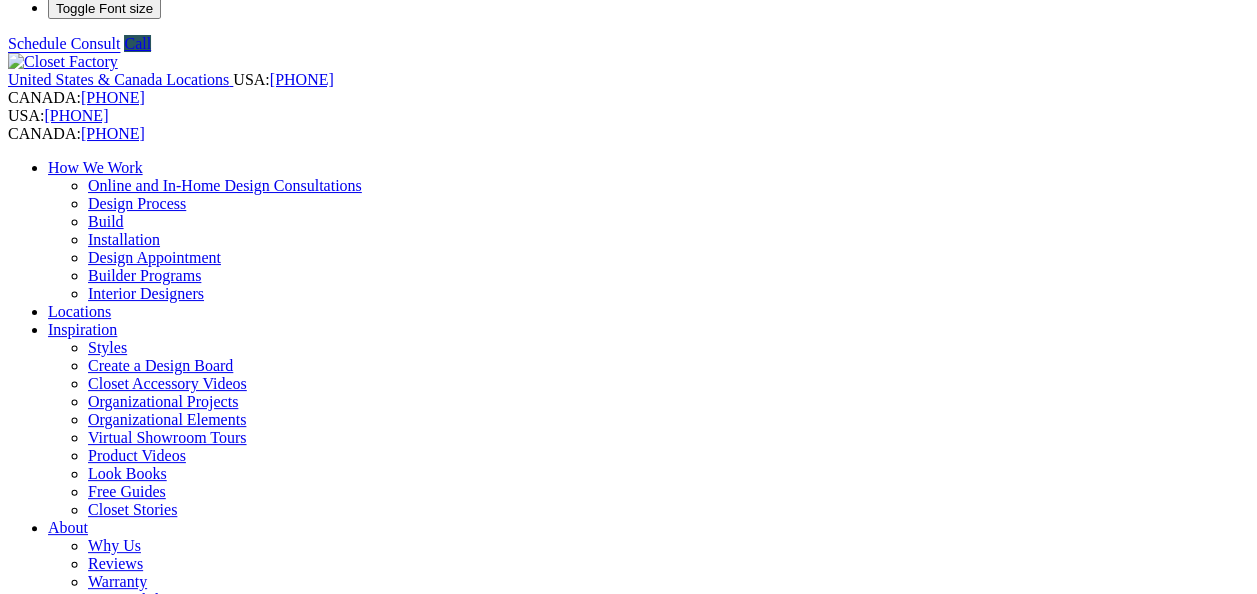 scroll, scrollTop: 51, scrollLeft: 0, axis: vertical 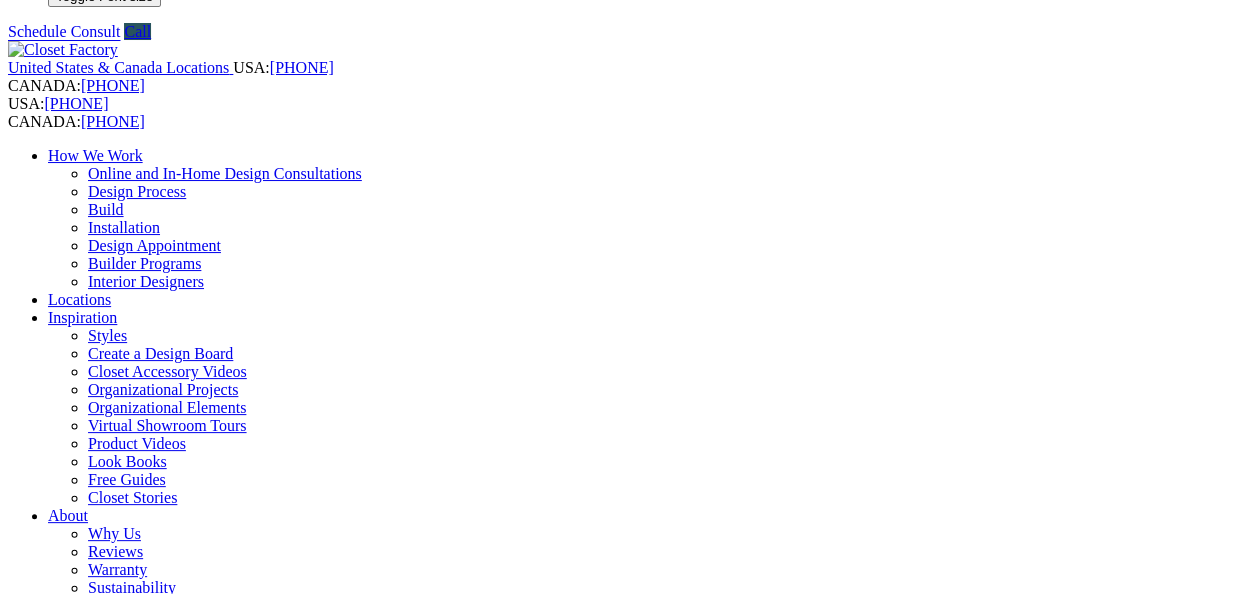 click on "Previous Slide" at bounding box center [628, 2347] 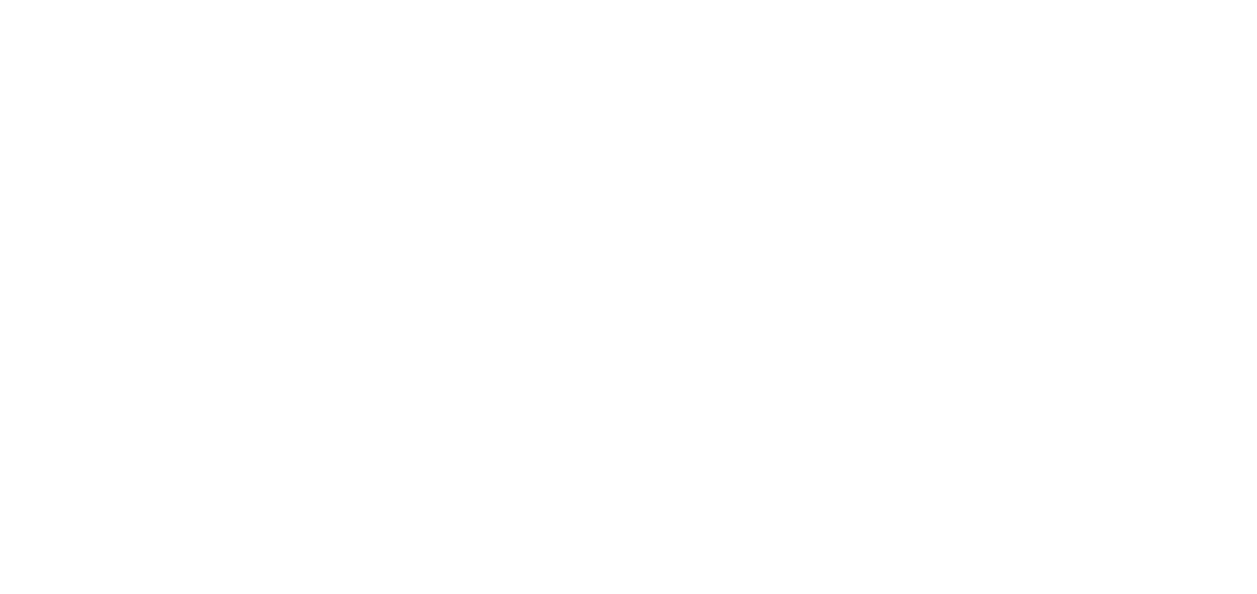scroll, scrollTop: 51, scrollLeft: 0, axis: vertical 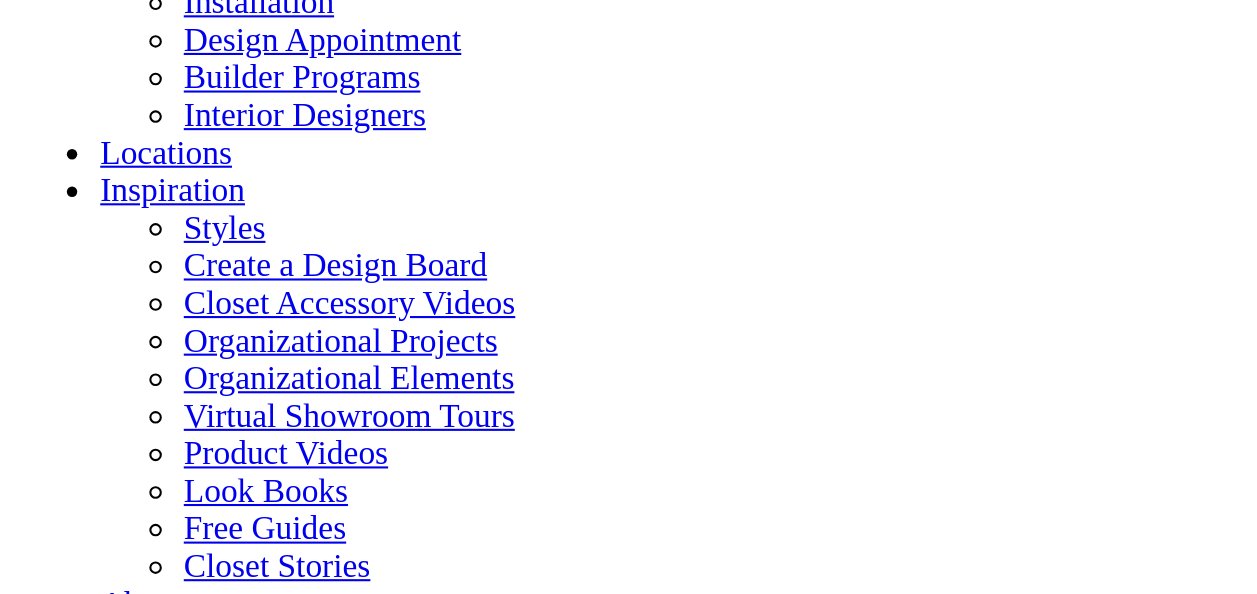 click on "Previous Slide" at bounding box center (628, 2347) 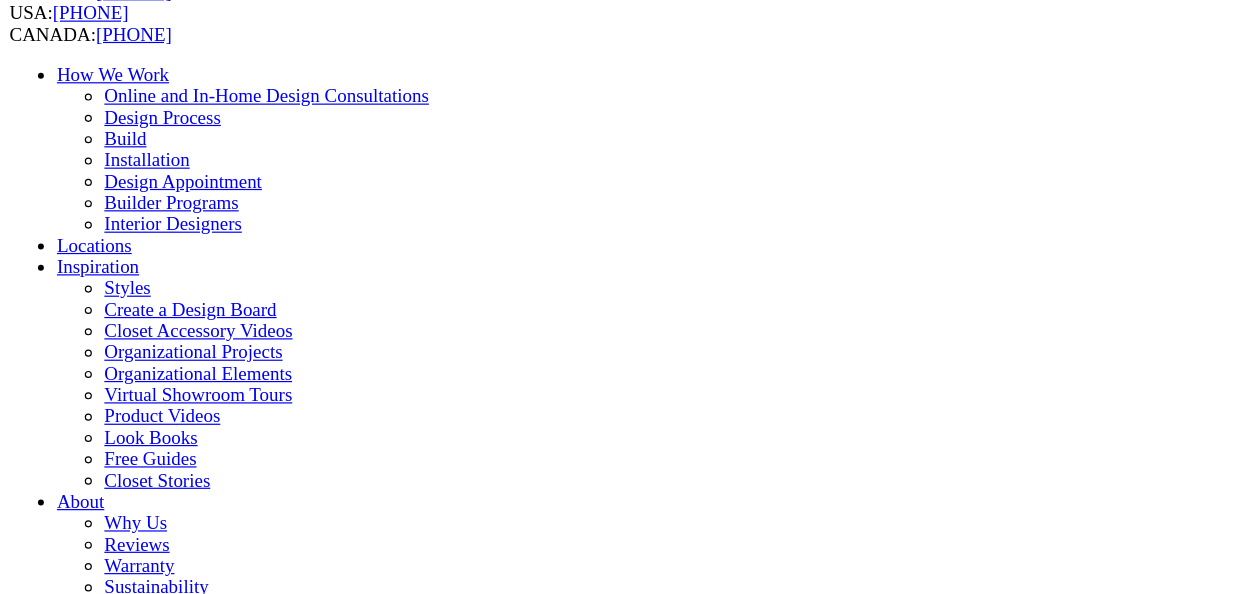 scroll, scrollTop: 51, scrollLeft: 0, axis: vertical 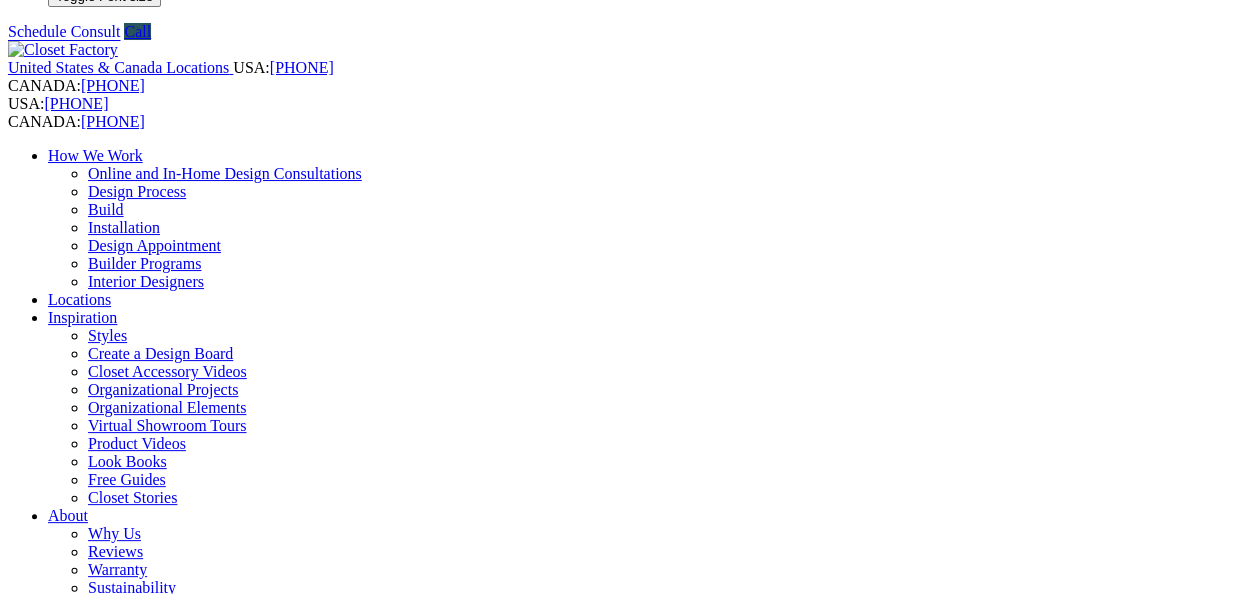 click at bounding box center [164, 1283] 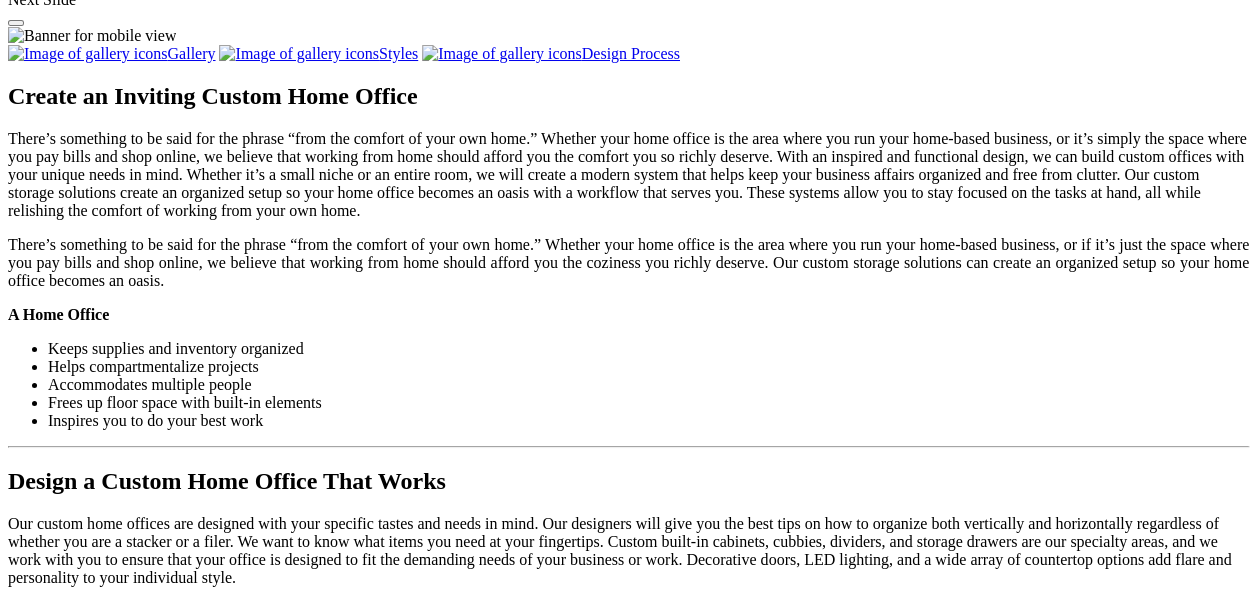 scroll, scrollTop: 1920, scrollLeft: 0, axis: vertical 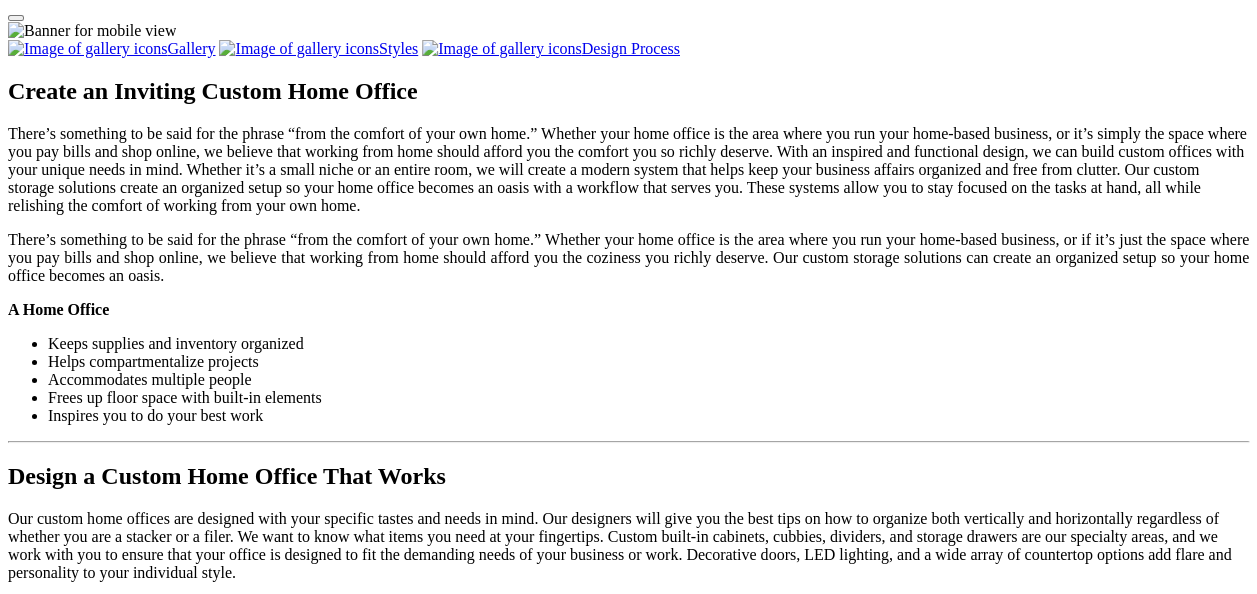 click on "Load More" at bounding box center [44, 1671] 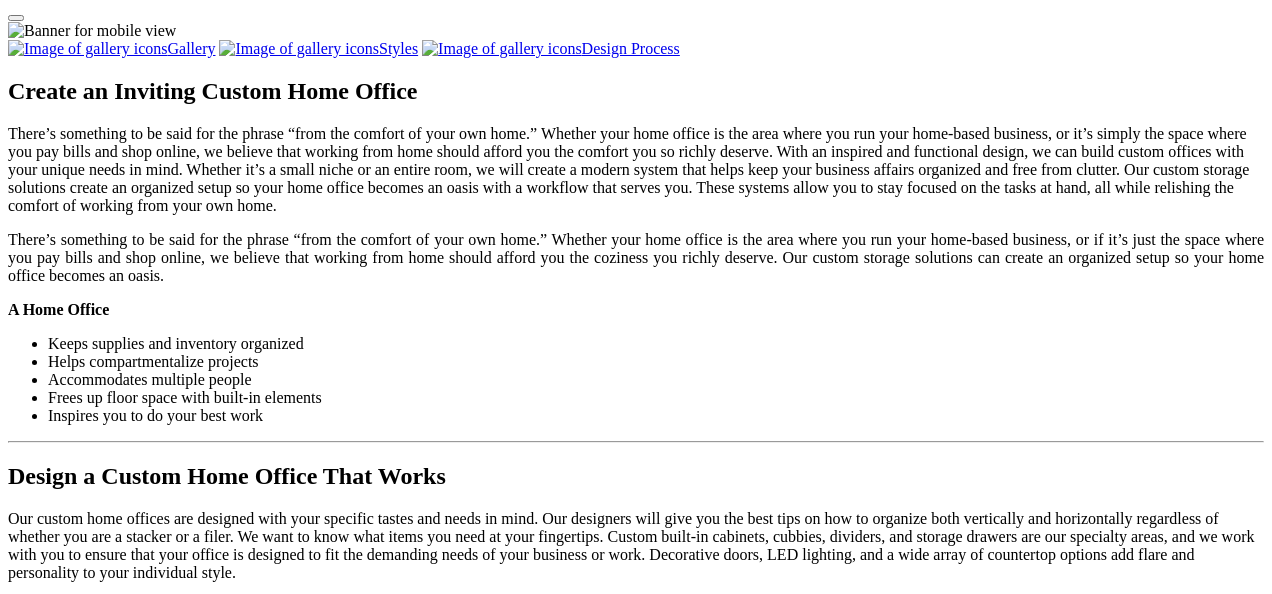 click at bounding box center [8, 36650] 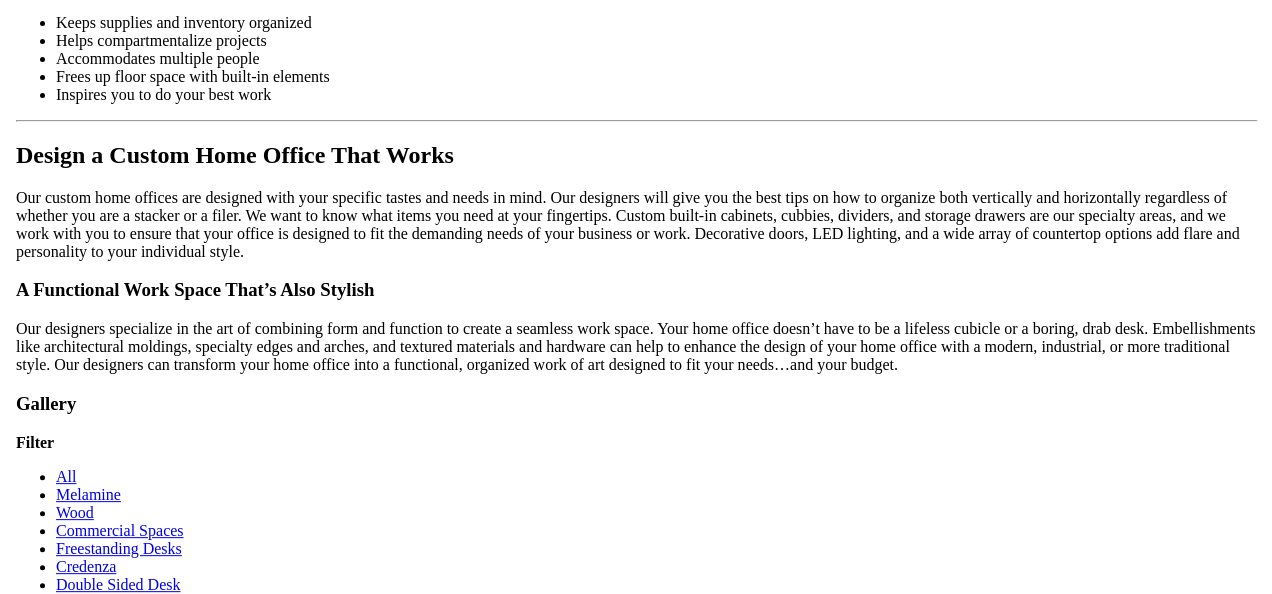 scroll, scrollTop: 2242, scrollLeft: 0, axis: vertical 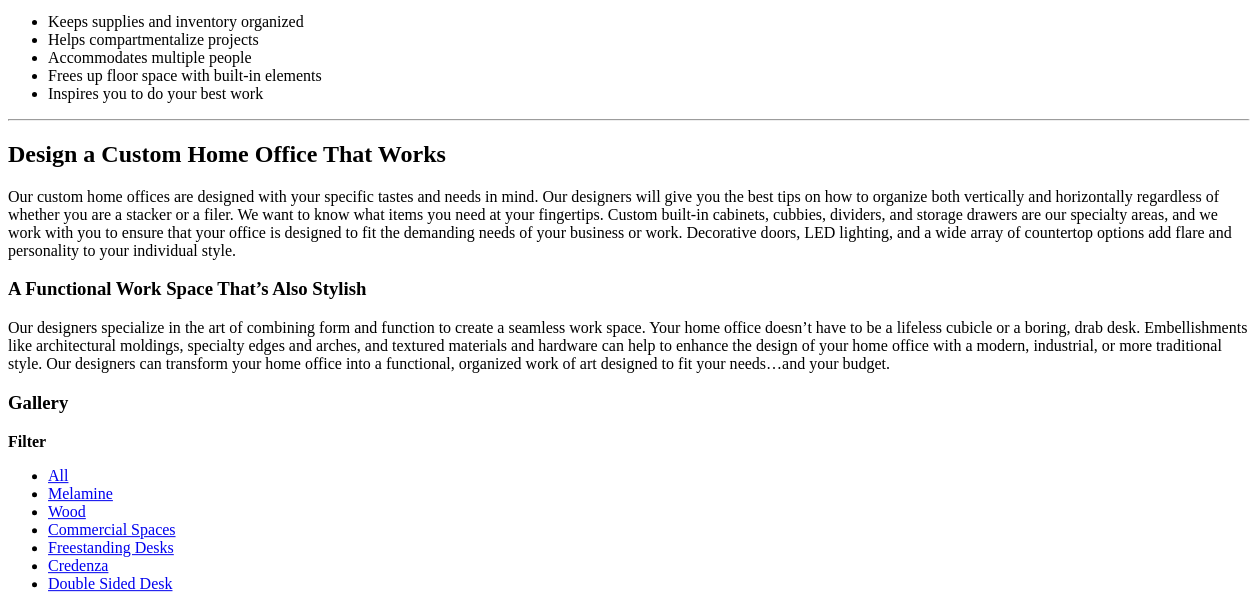 click on "Load More" at bounding box center [44, 1697] 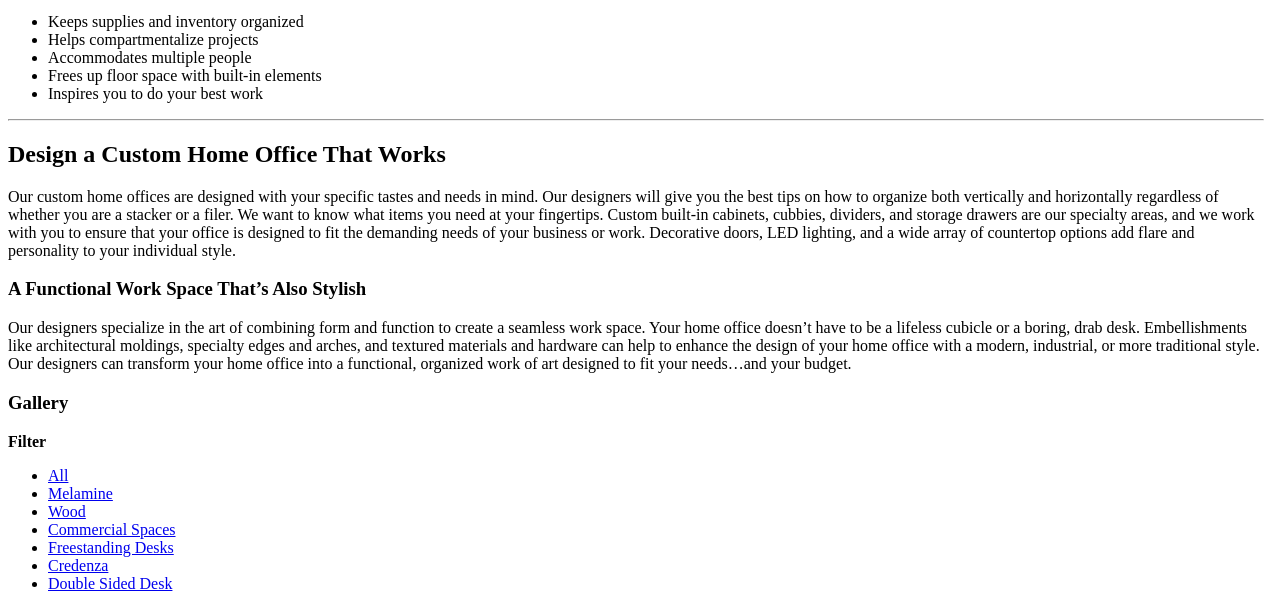click at bounding box center (350, 36667) 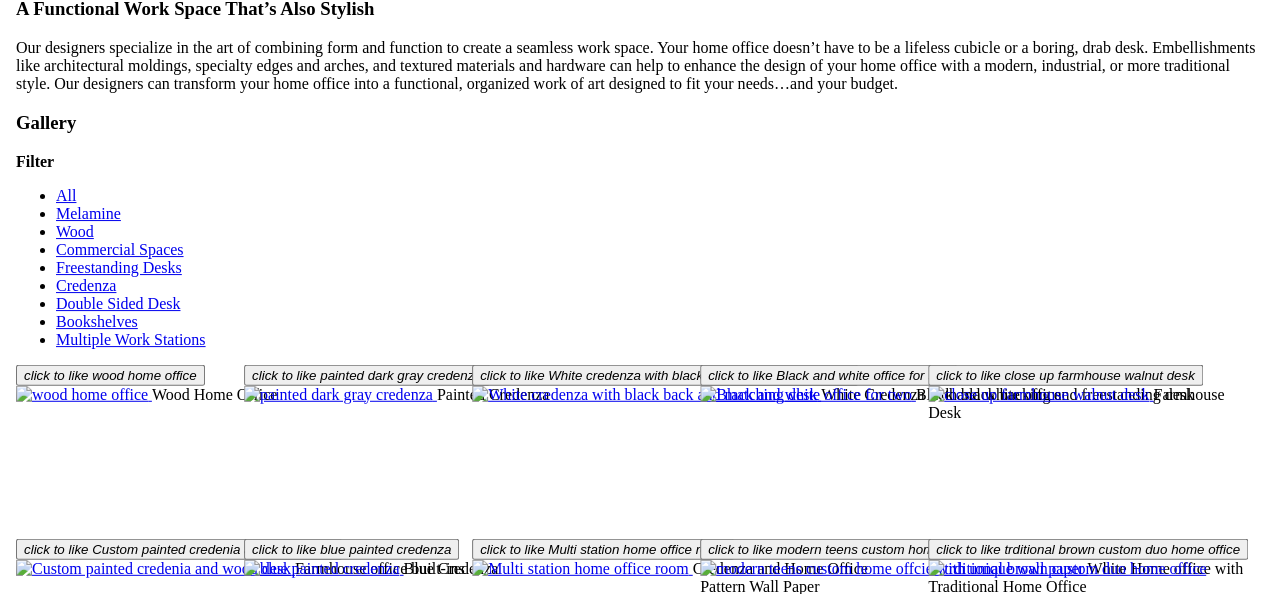 scroll, scrollTop: 2520, scrollLeft: 0, axis: vertical 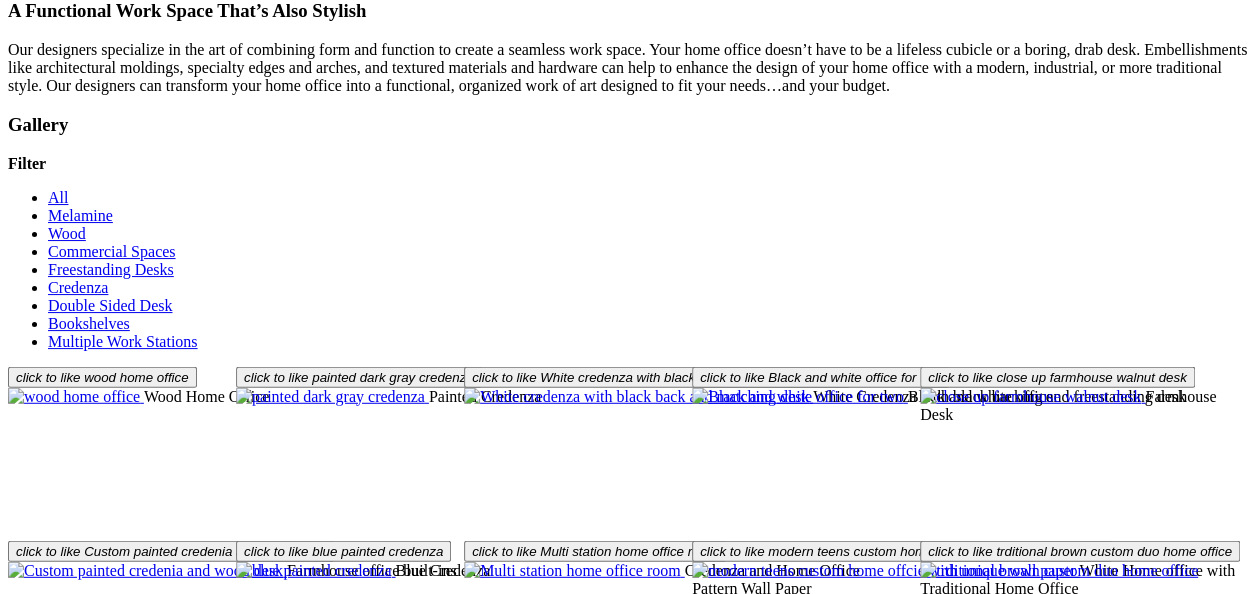click at bounding box center [428, 1441] 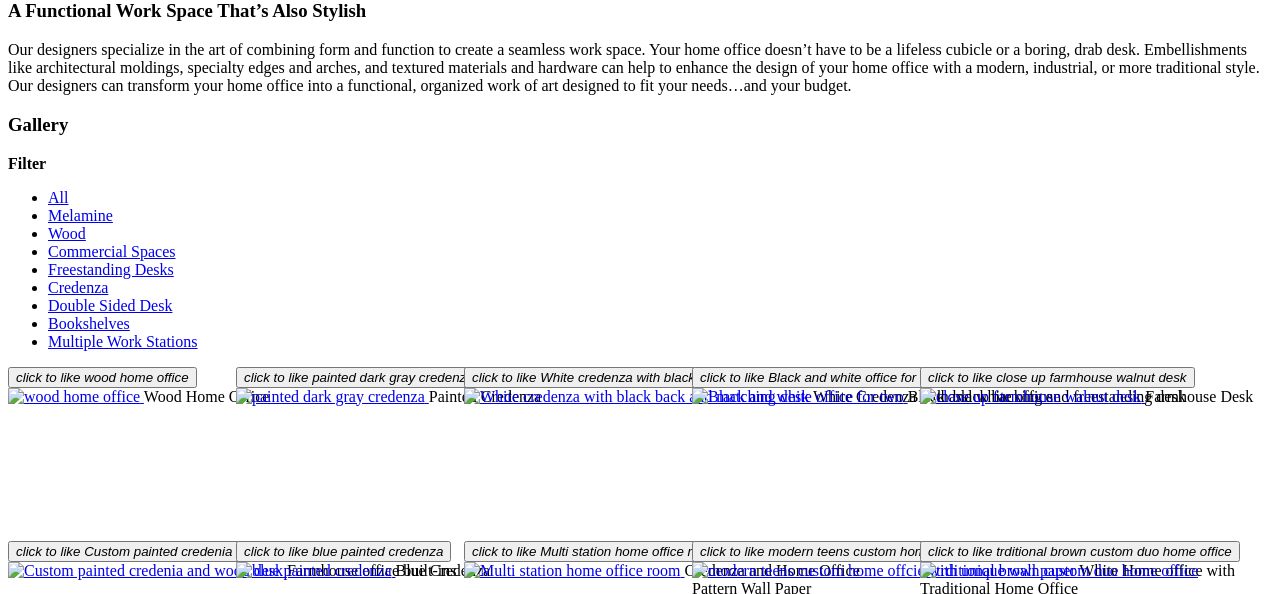 click at bounding box center (8, 36398) 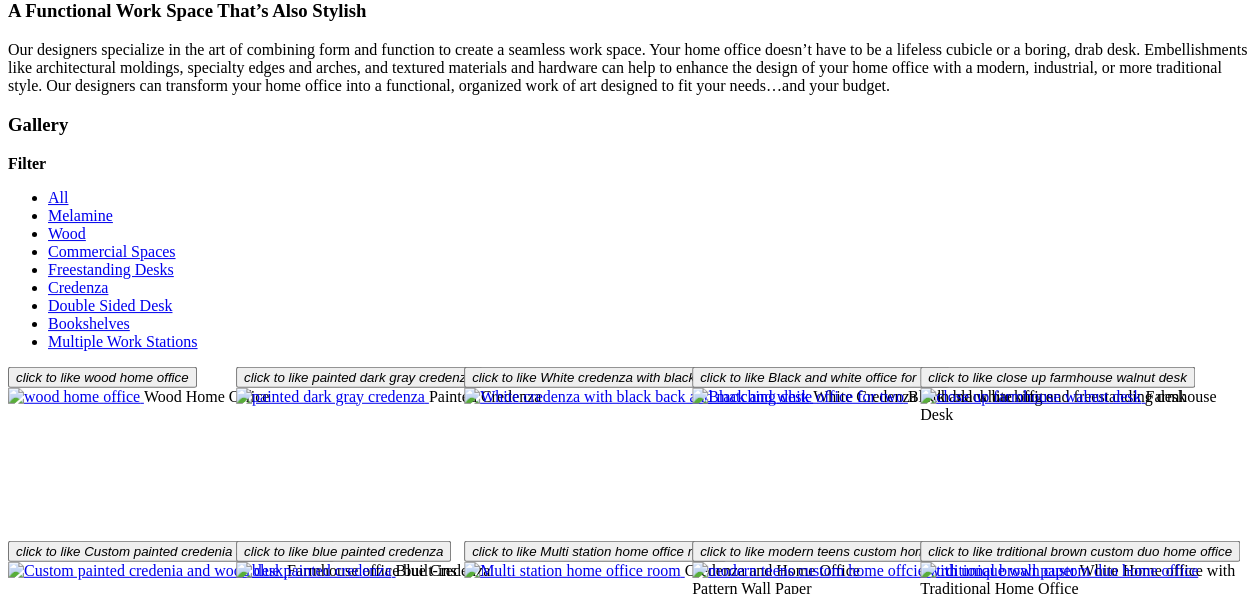 click at bounding box center (428, 1441) 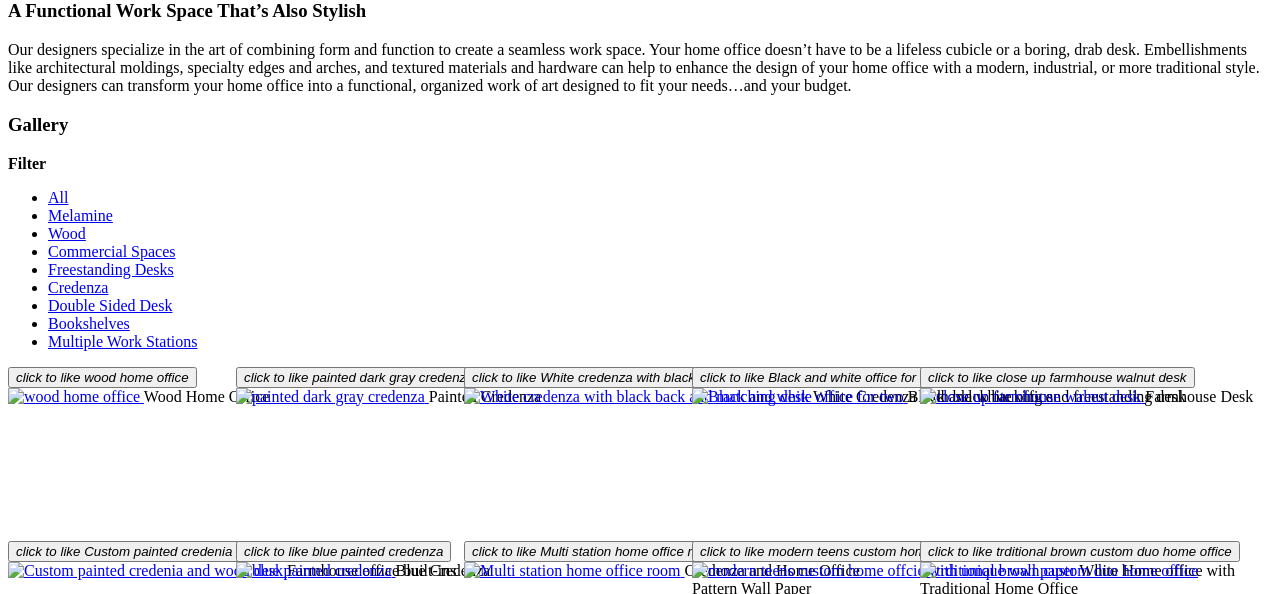 click at bounding box center [8, 36398] 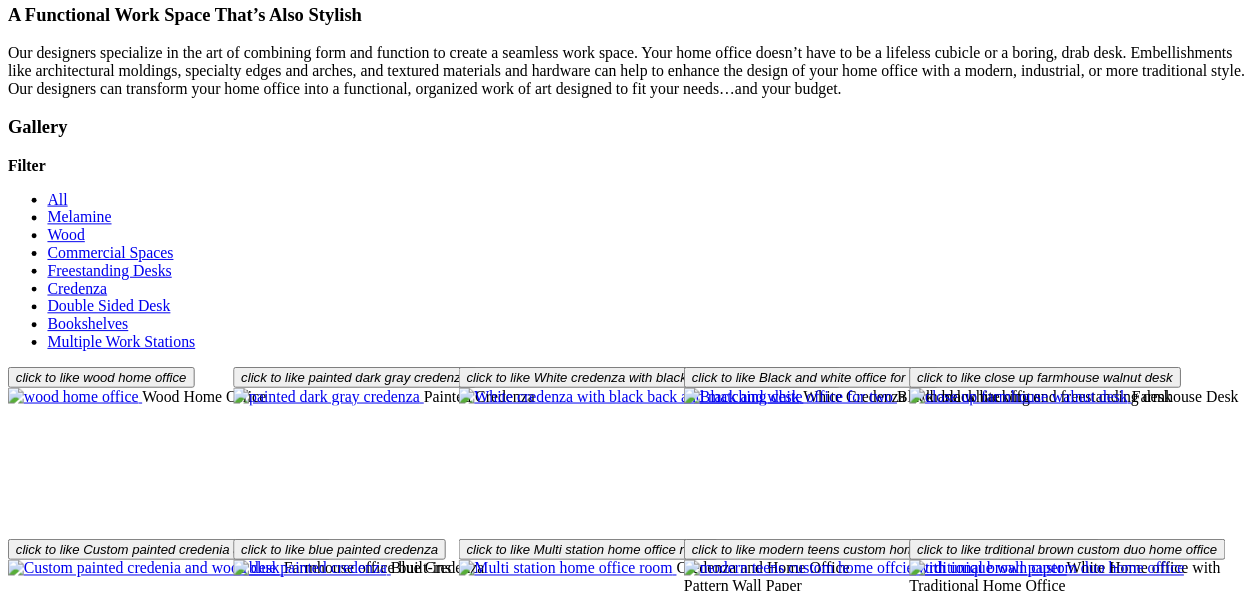scroll, scrollTop: 1646, scrollLeft: 0, axis: vertical 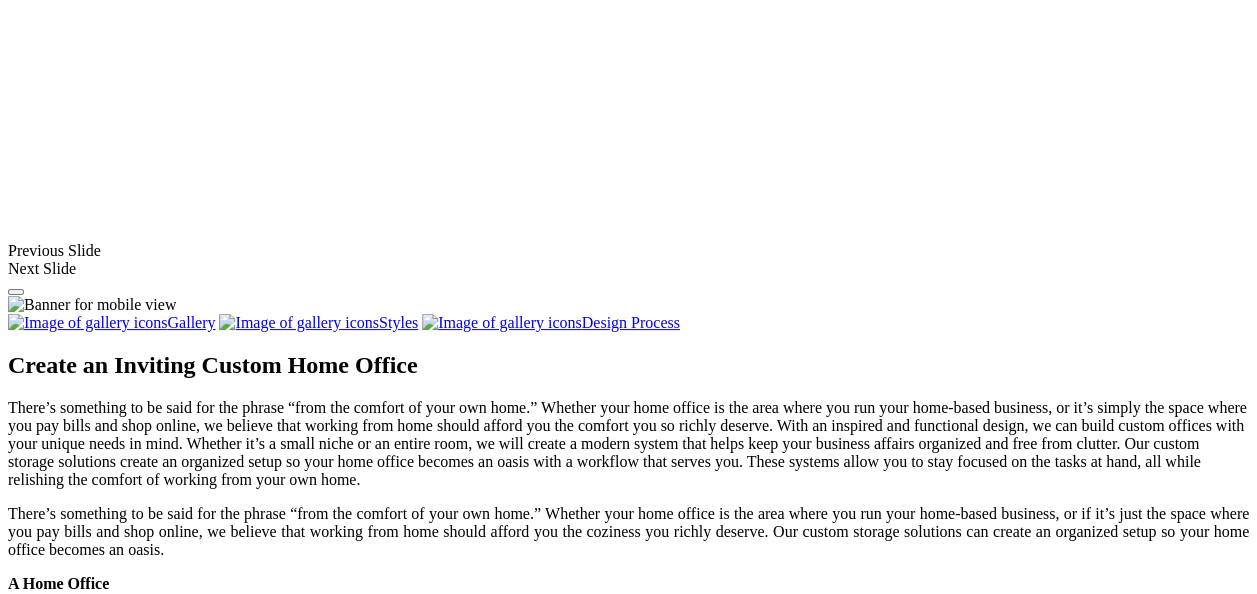 click at bounding box center (572, 1445) 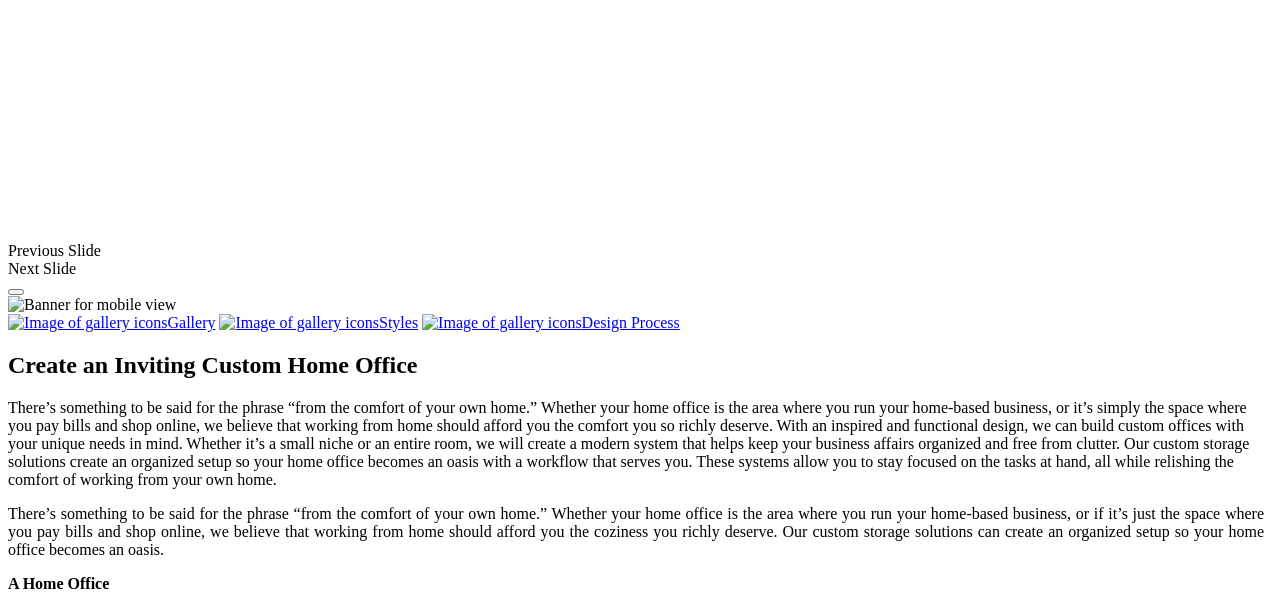 click at bounding box center (116, 37263) 